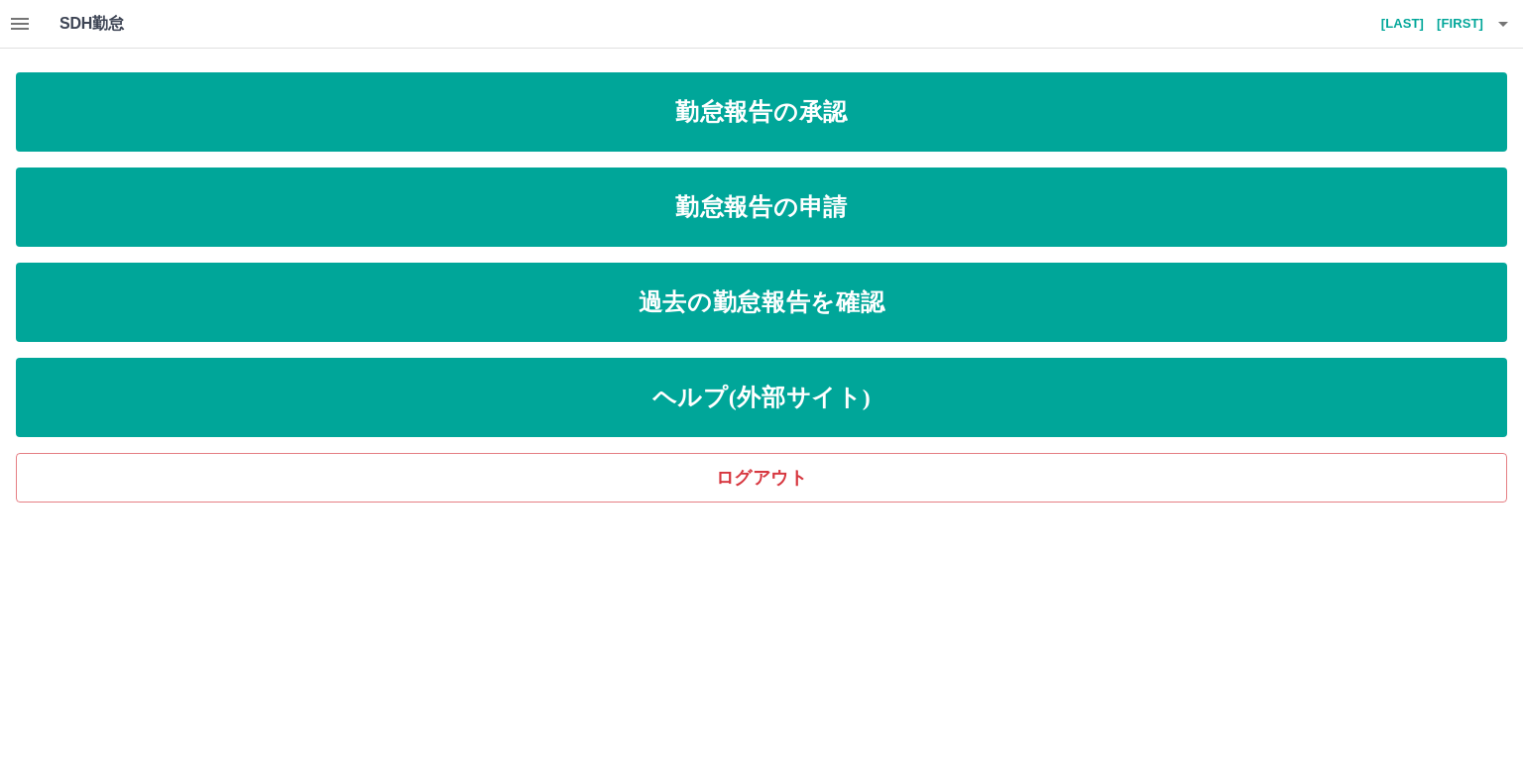 scroll, scrollTop: 0, scrollLeft: 0, axis: both 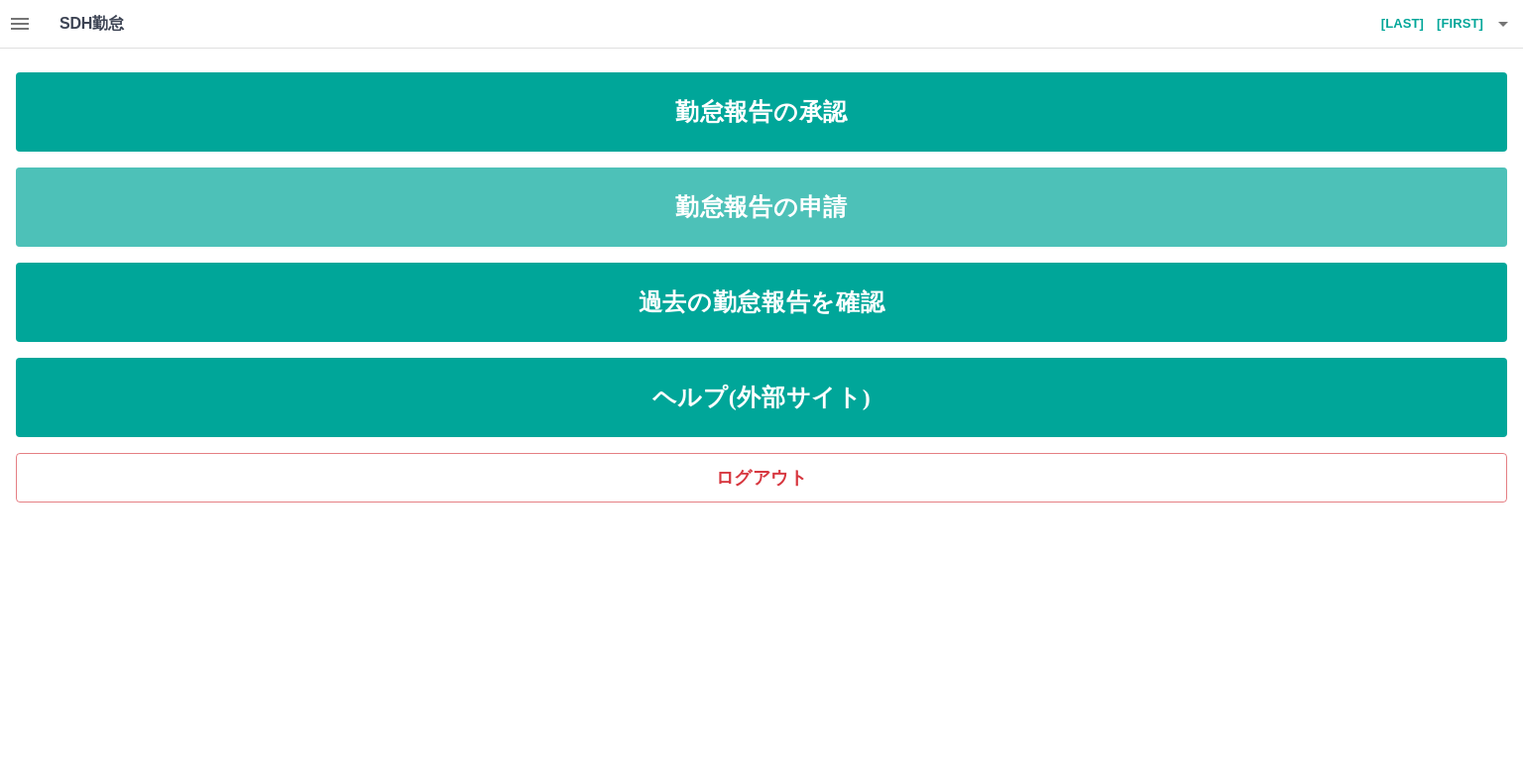 click on "勤怠報告の申請" at bounding box center [762, 207] 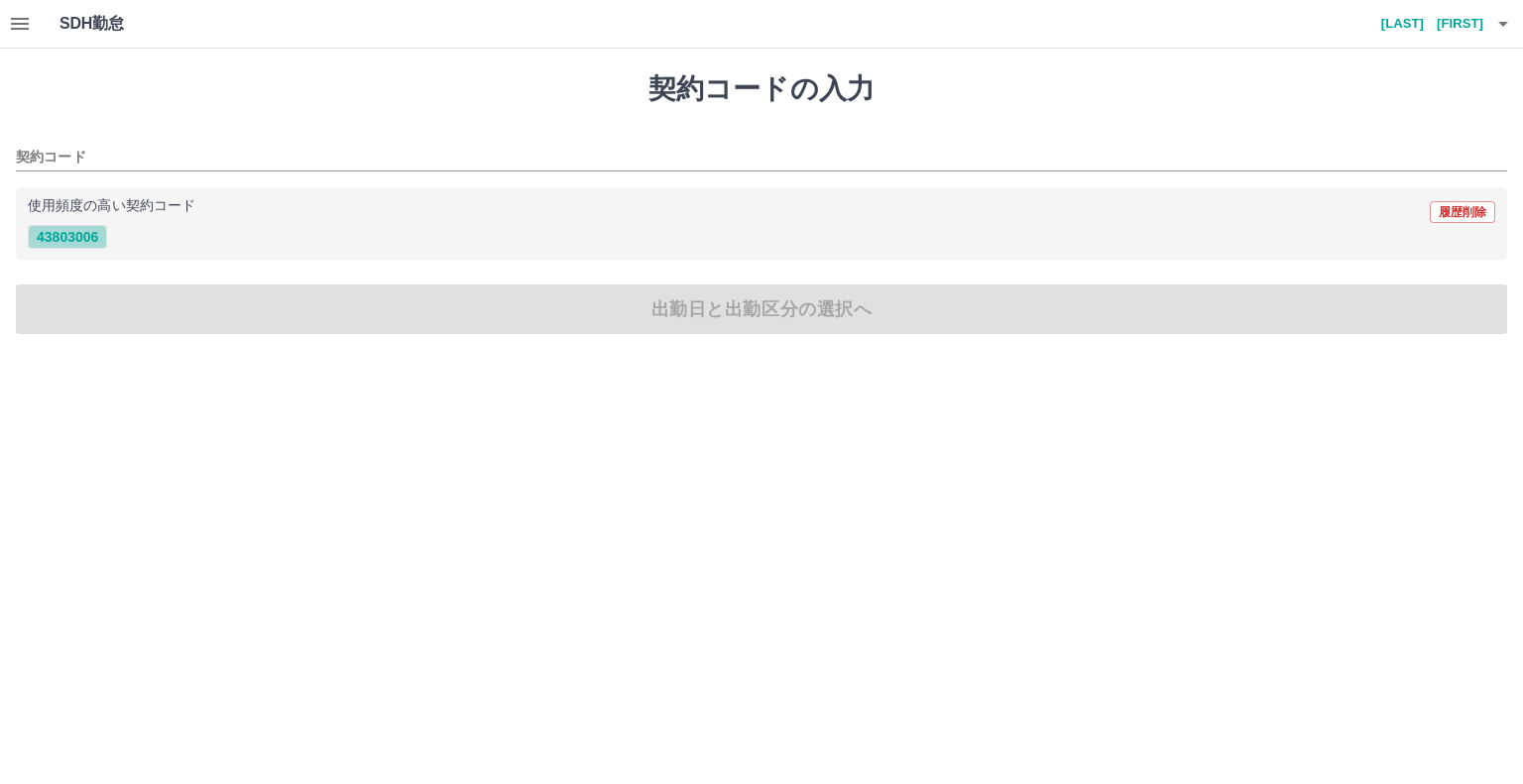 click on "43803006" at bounding box center [67, 237] 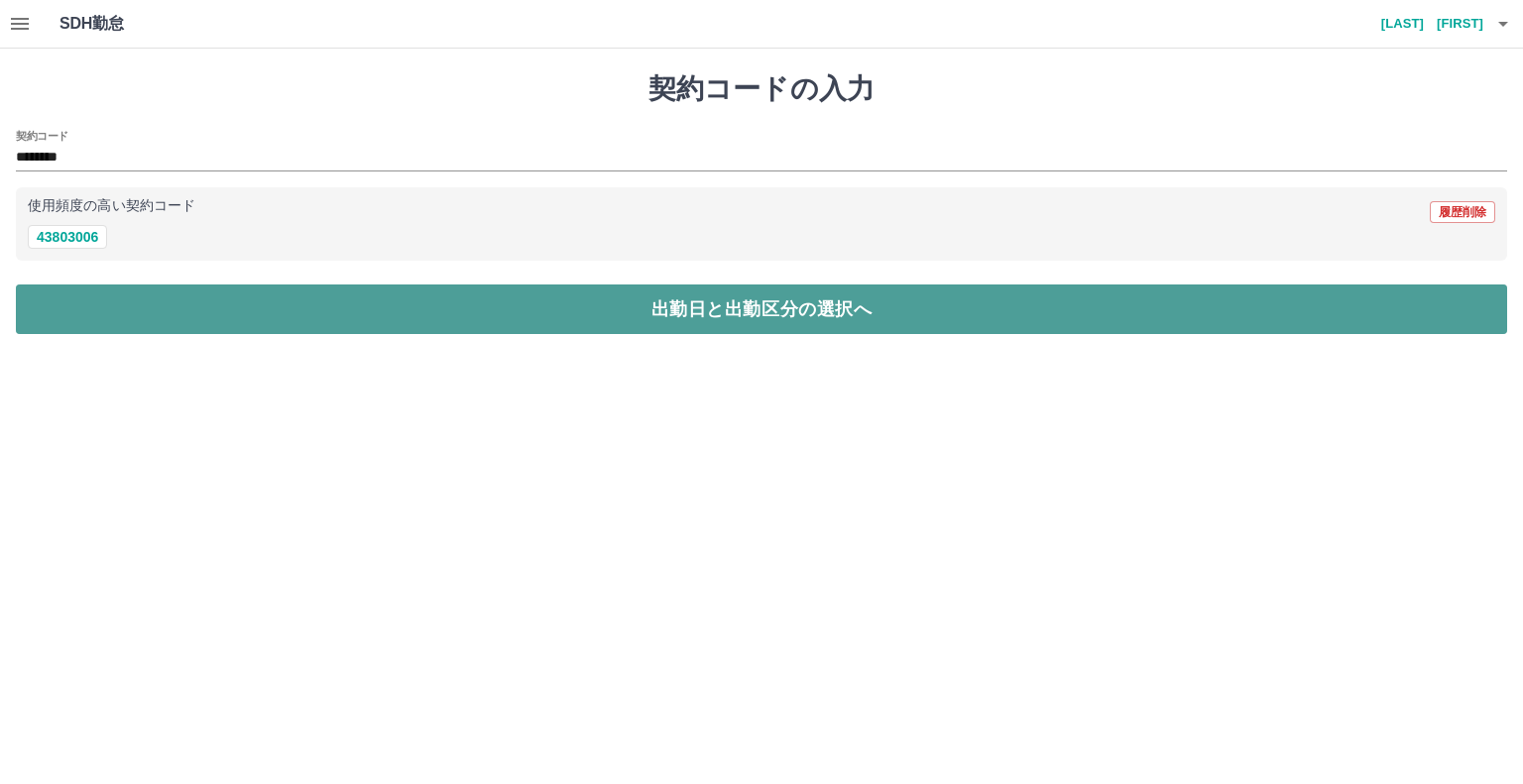 click on "出勤日と出勤区分の選択へ" at bounding box center [762, 309] 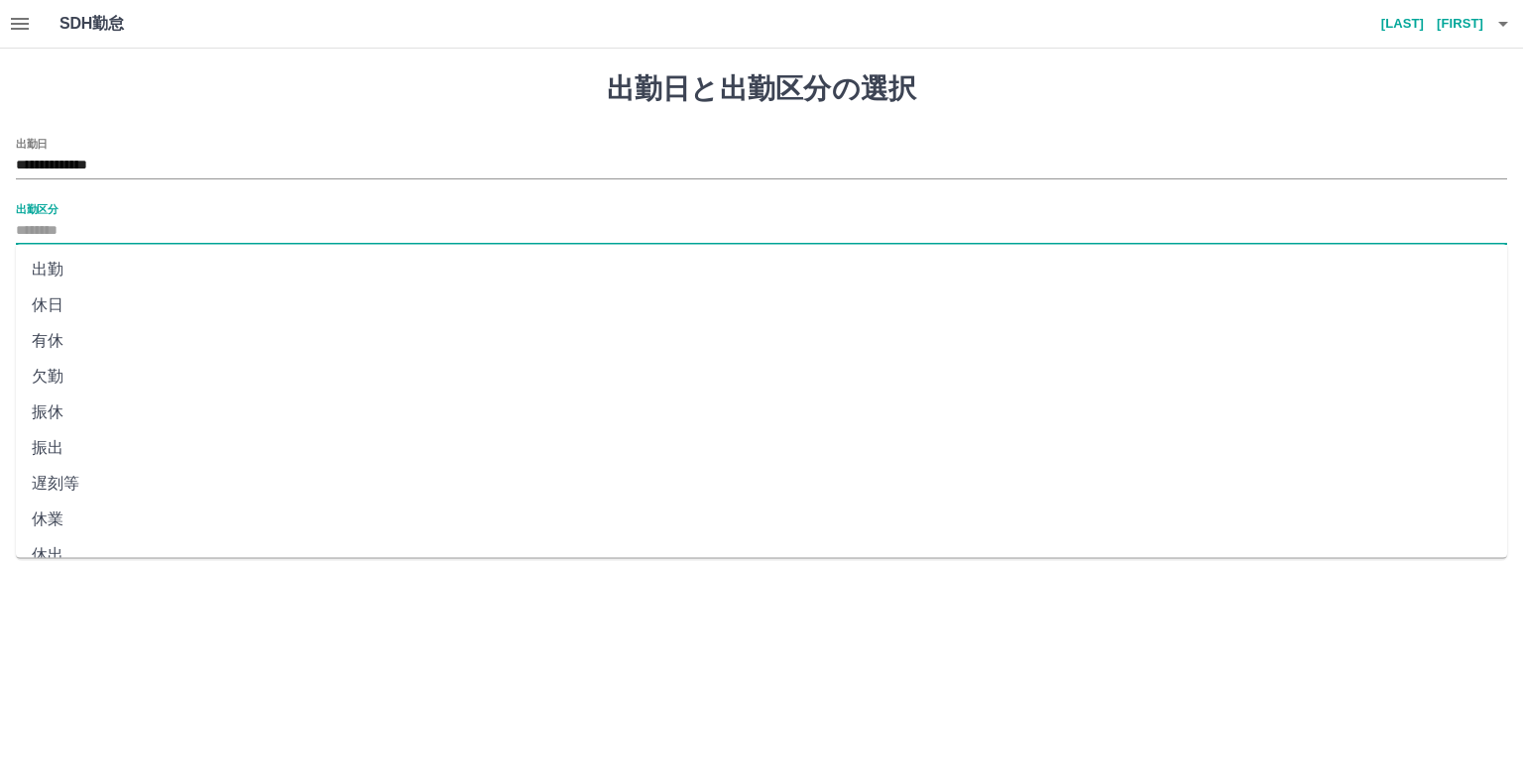 click on "出勤区分" at bounding box center [762, 231] 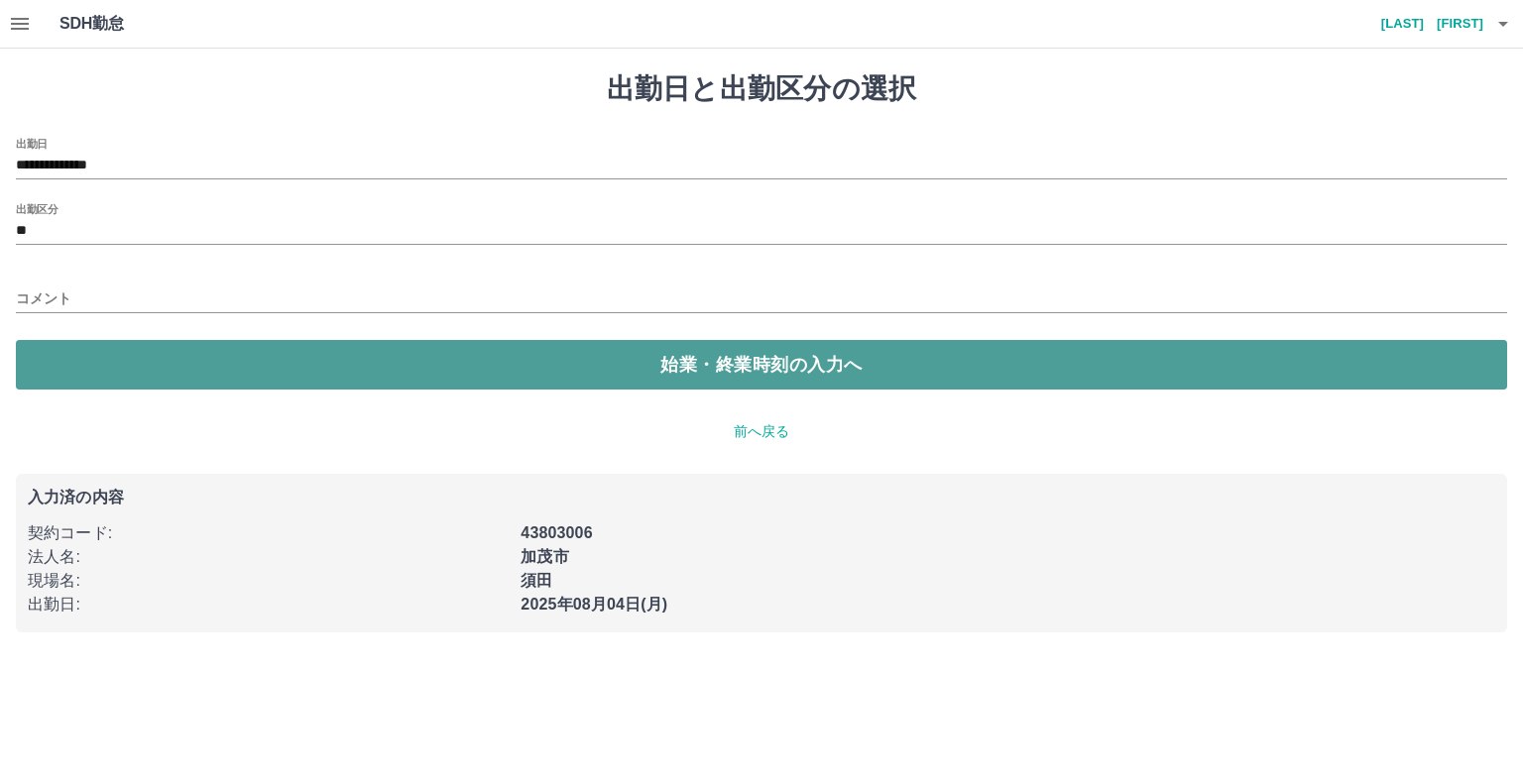 click on "始業・終業時刻の入力へ" at bounding box center (762, 365) 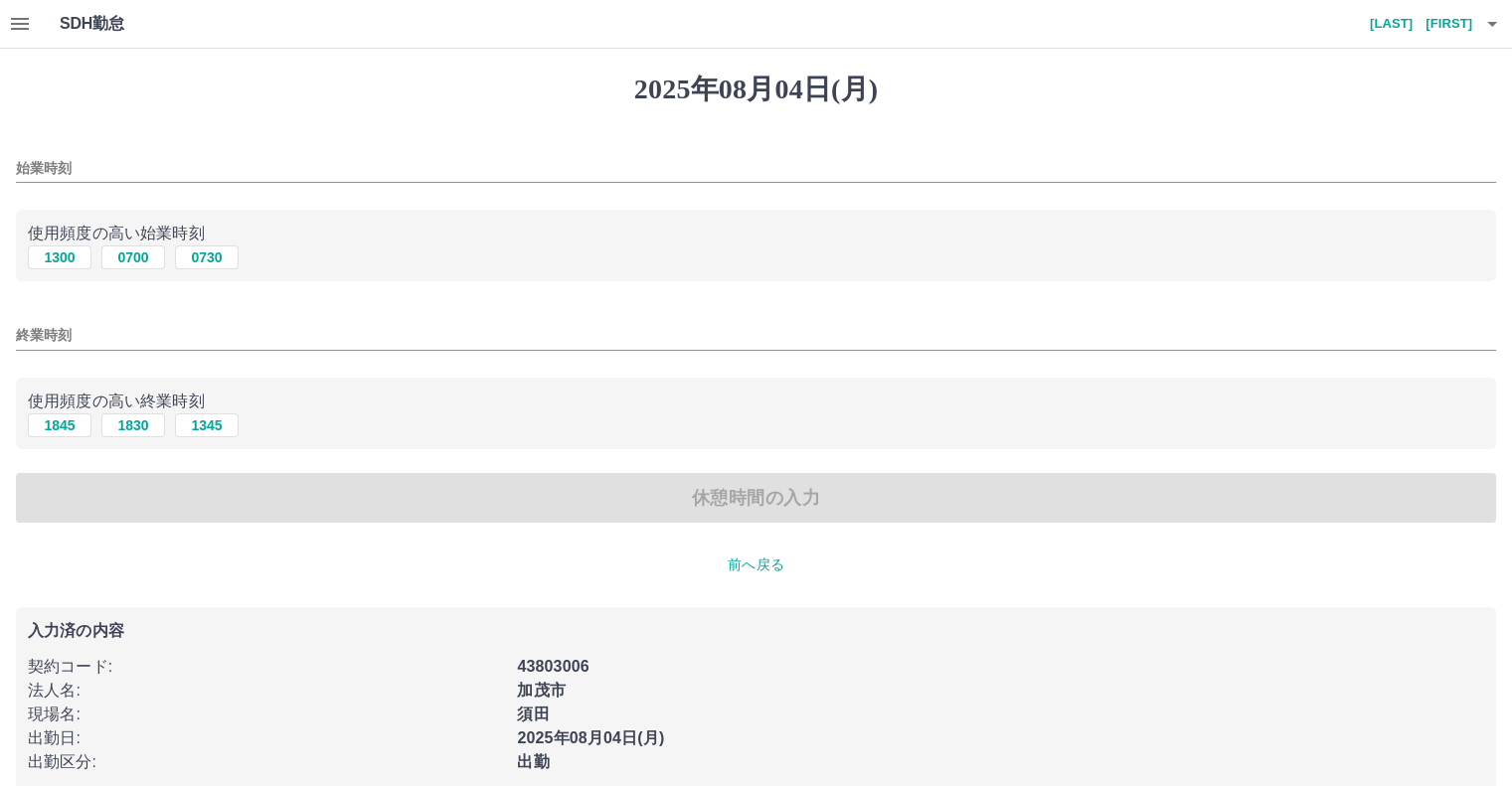 click on "始業時刻" at bounding box center (756, 168) 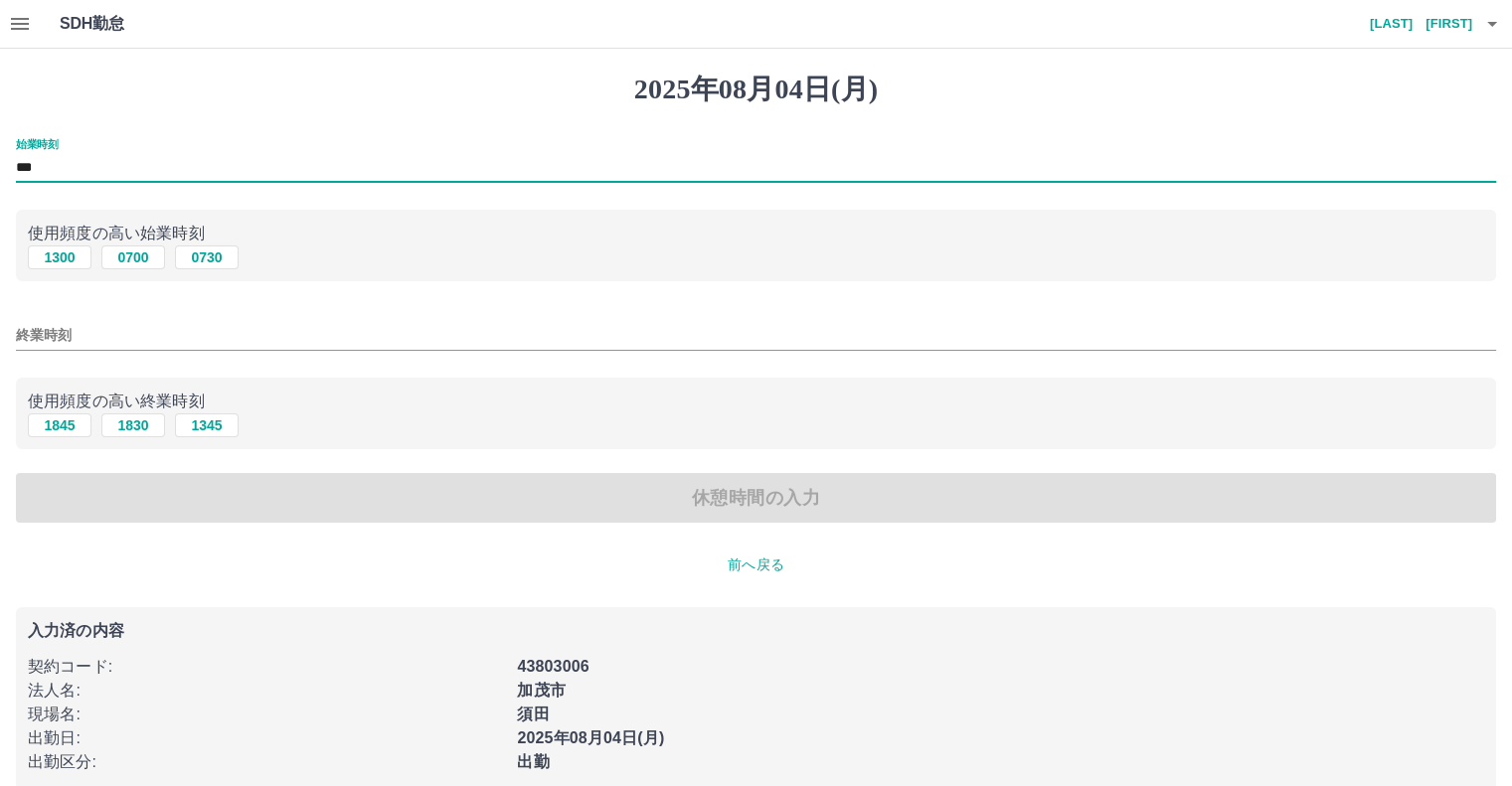type on "***" 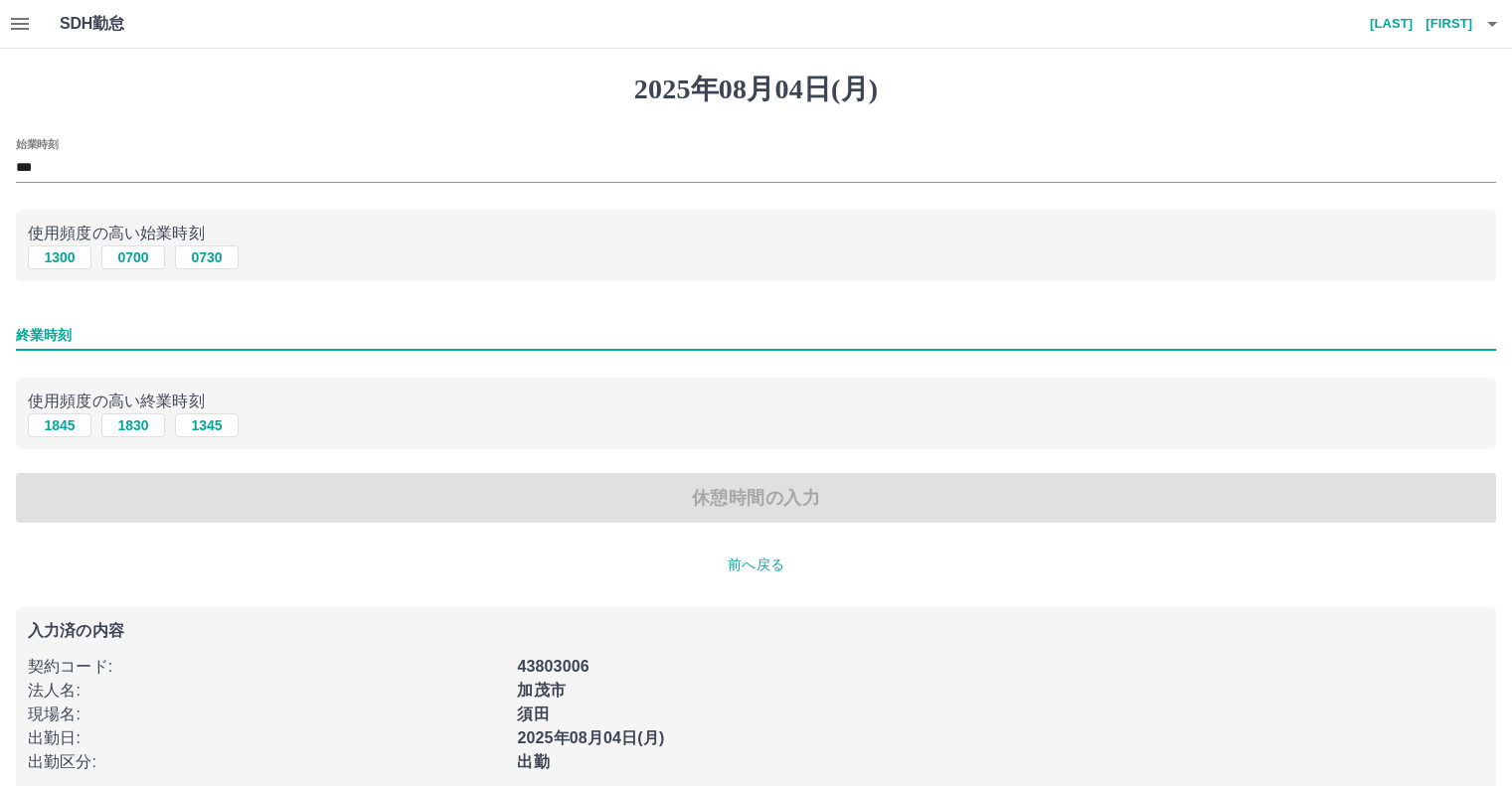 click on "終業時刻" at bounding box center (756, 335) 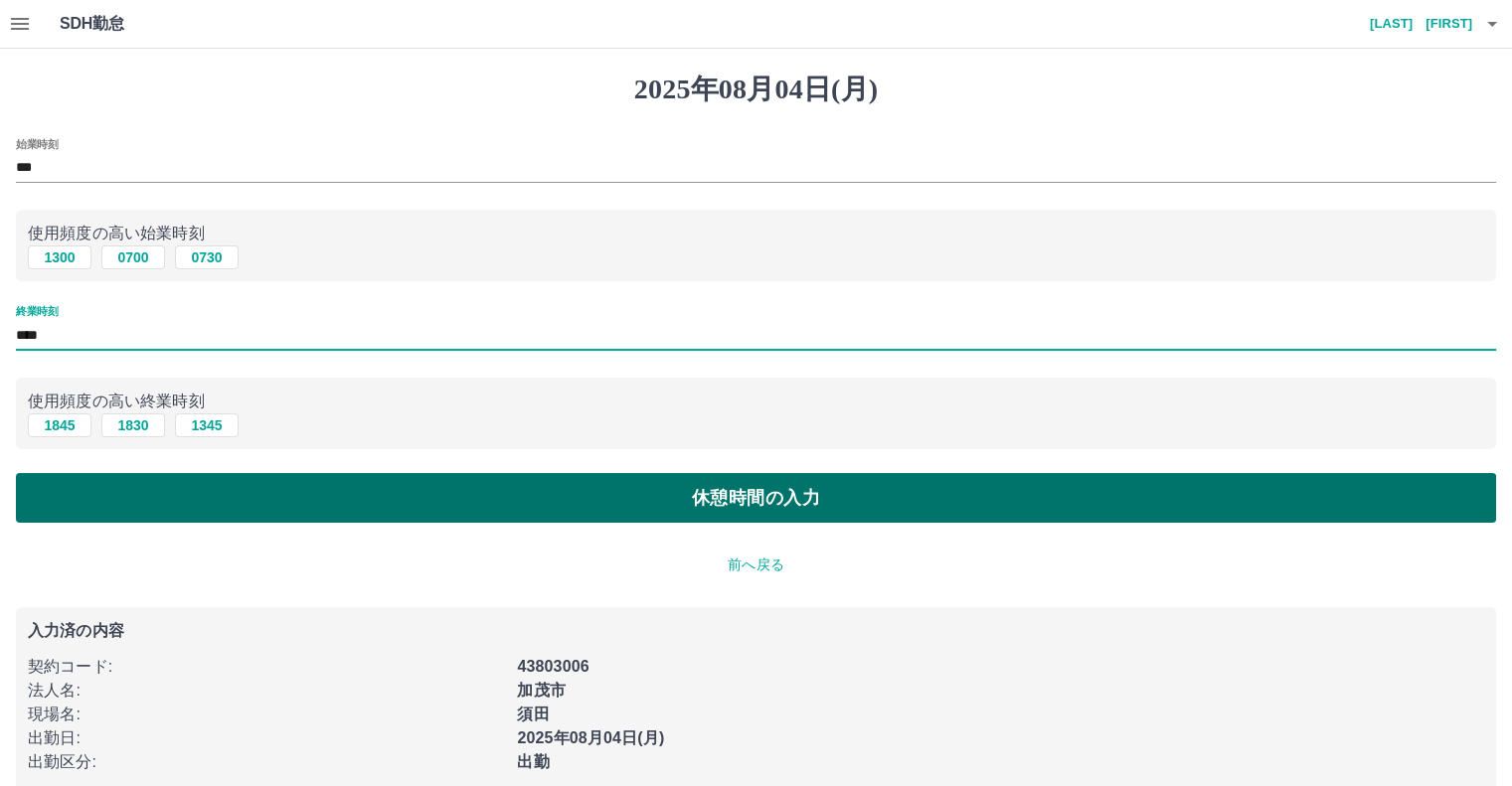 type on "****" 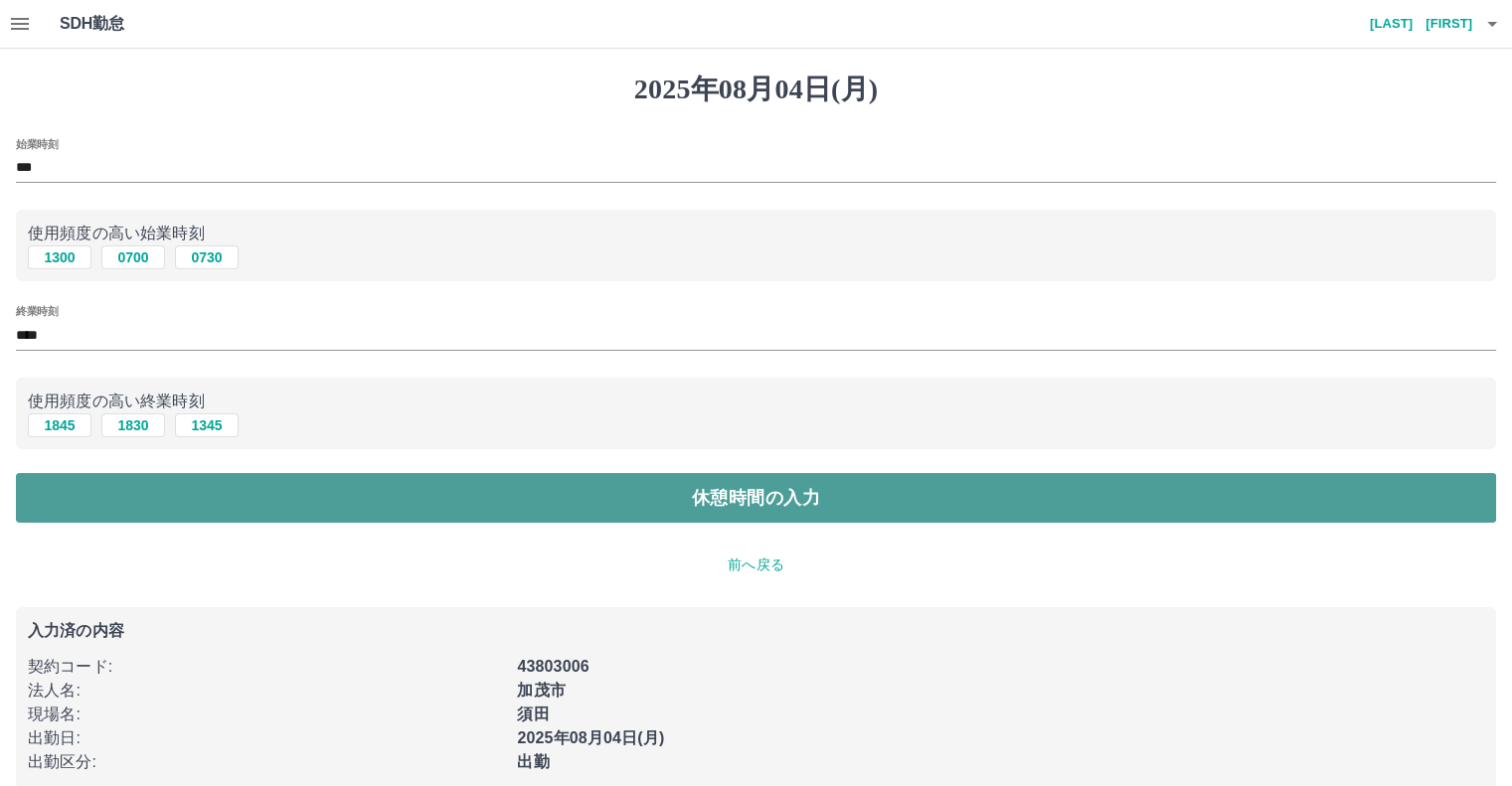 click on "休憩時間の入力" at bounding box center [756, 498] 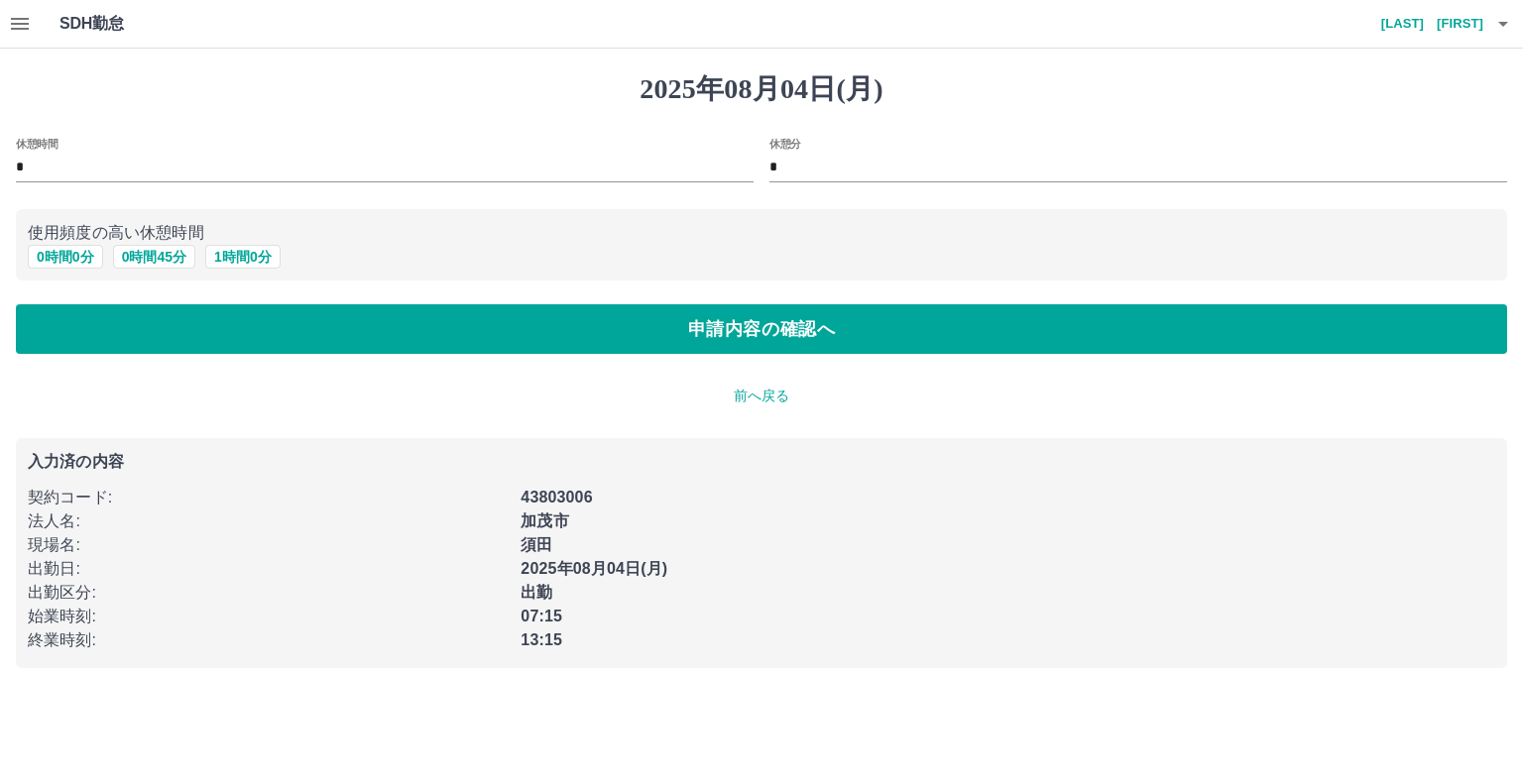 click on "*" at bounding box center [385, 168] 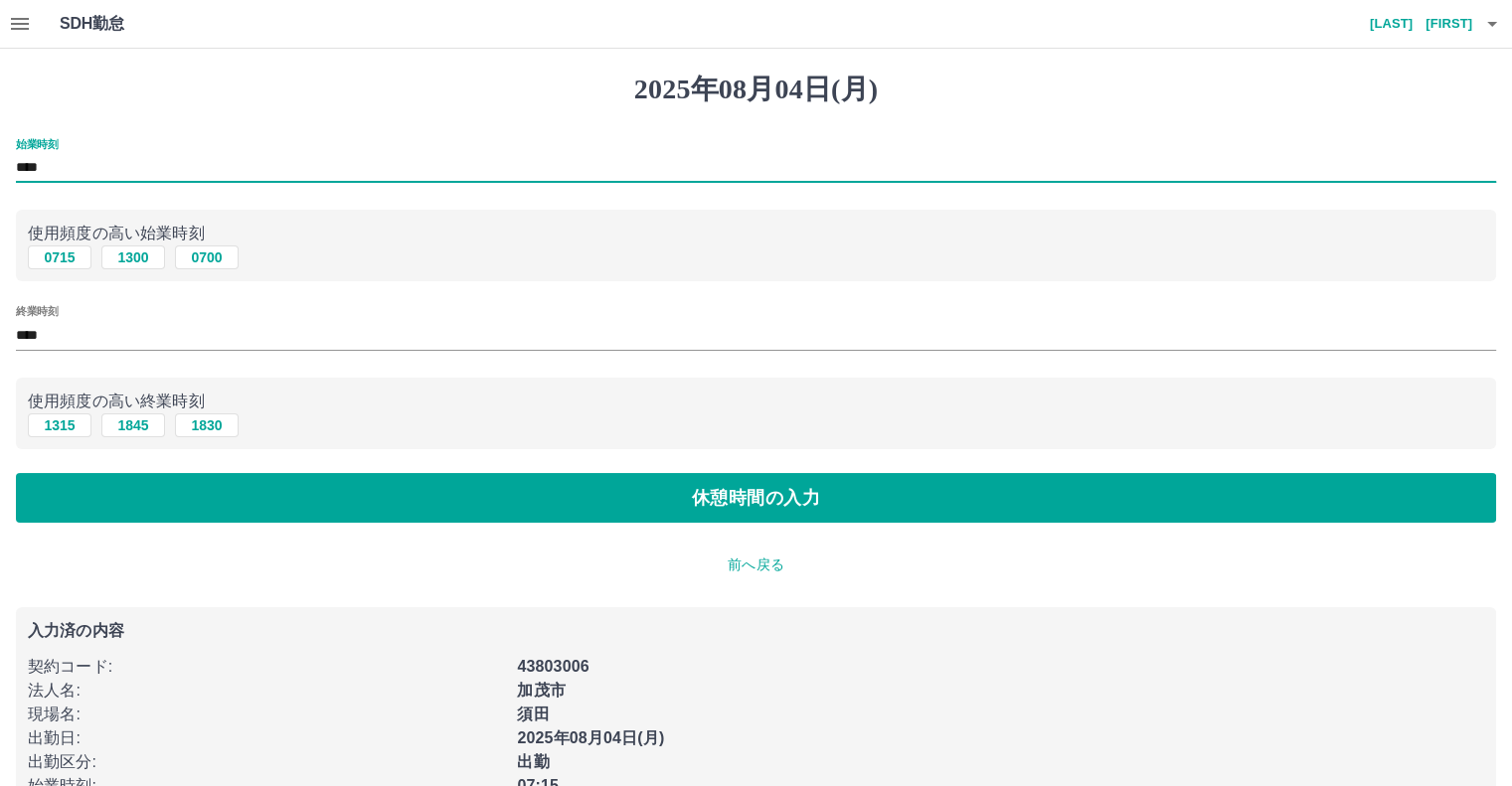 click on "****" at bounding box center (756, 168) 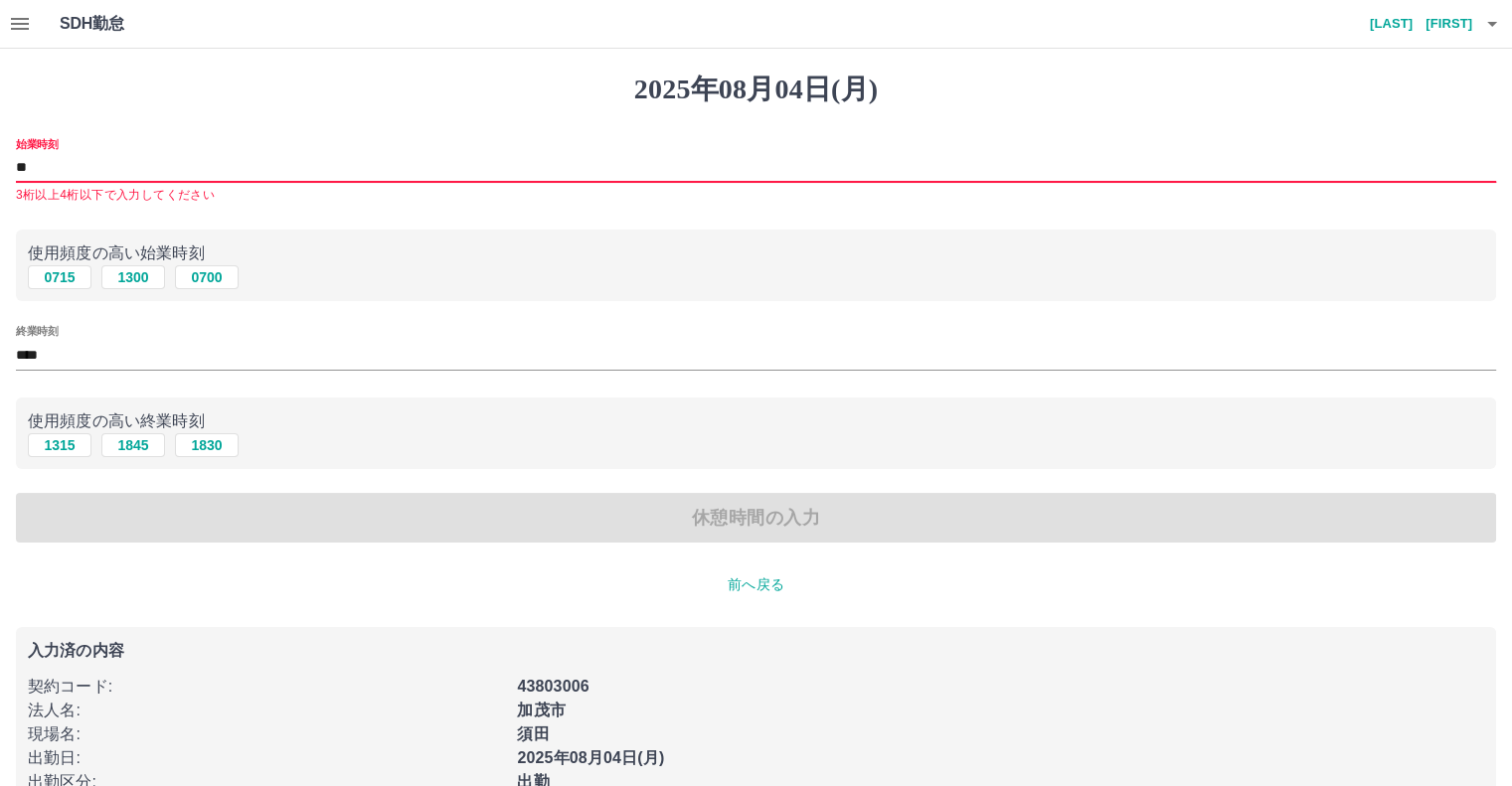 type on "****" 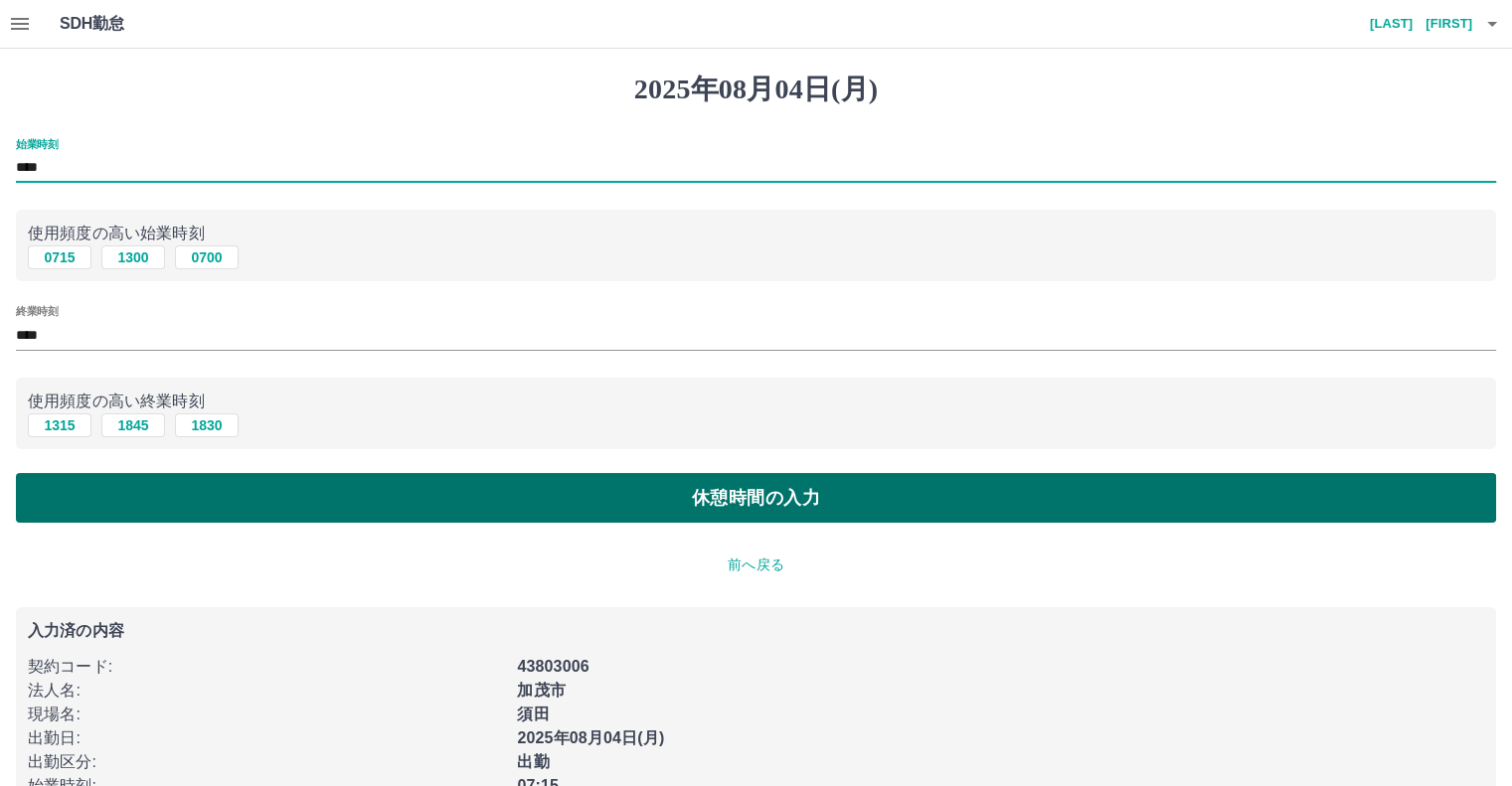 click on "休憩時間の入力" at bounding box center [756, 498] 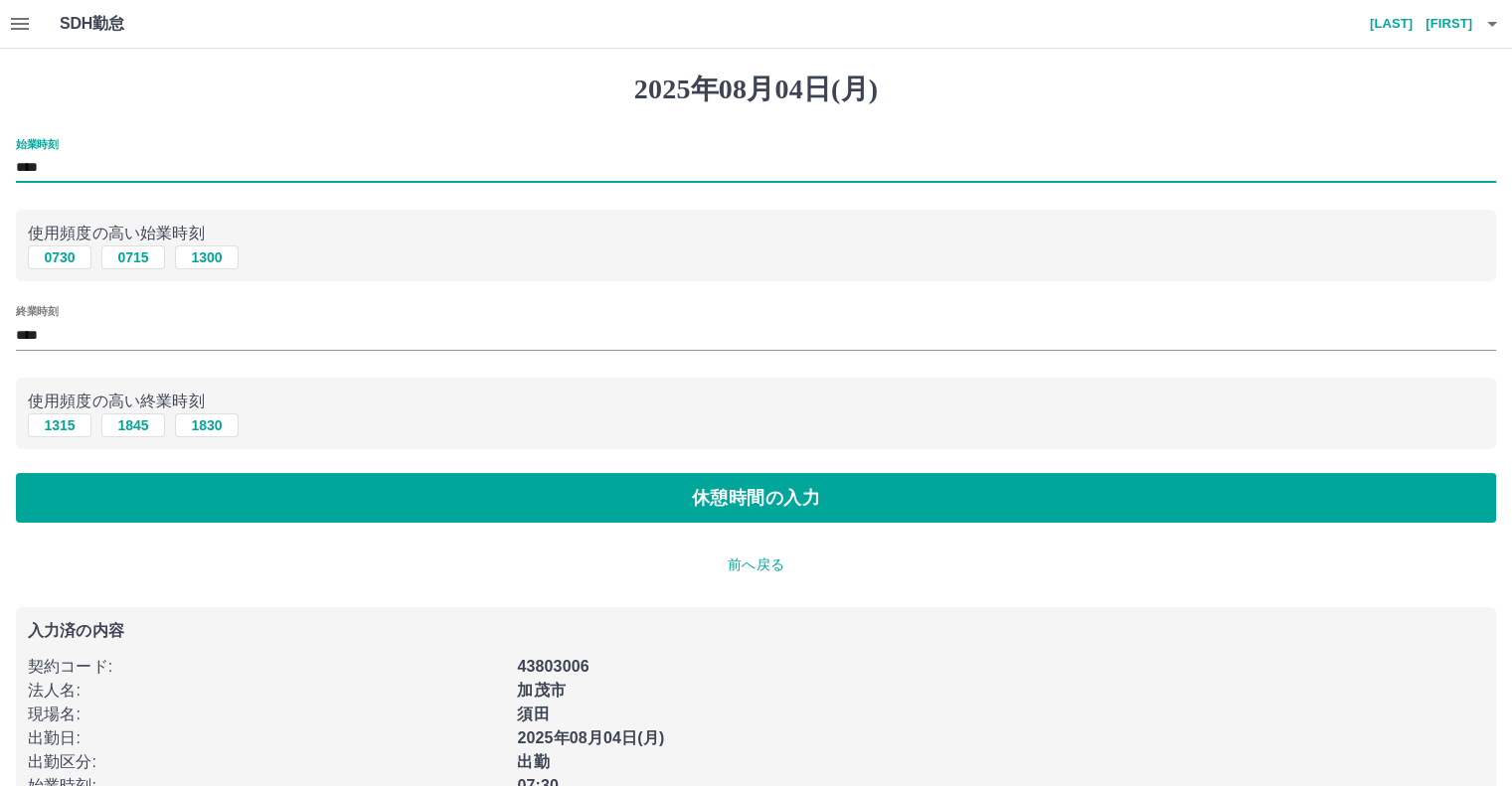 click on "****" at bounding box center [756, 168] 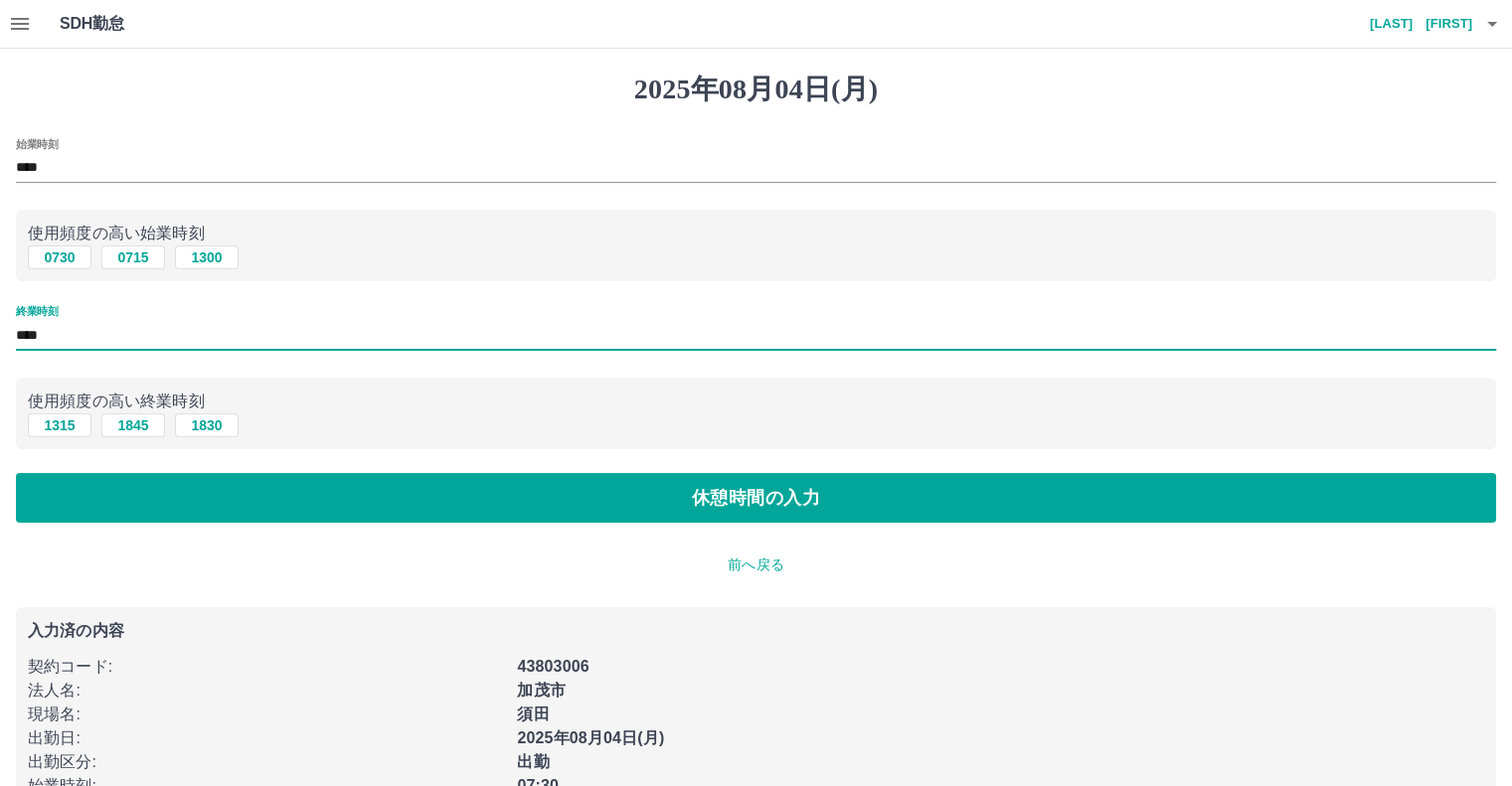 click on "****" at bounding box center [756, 335] 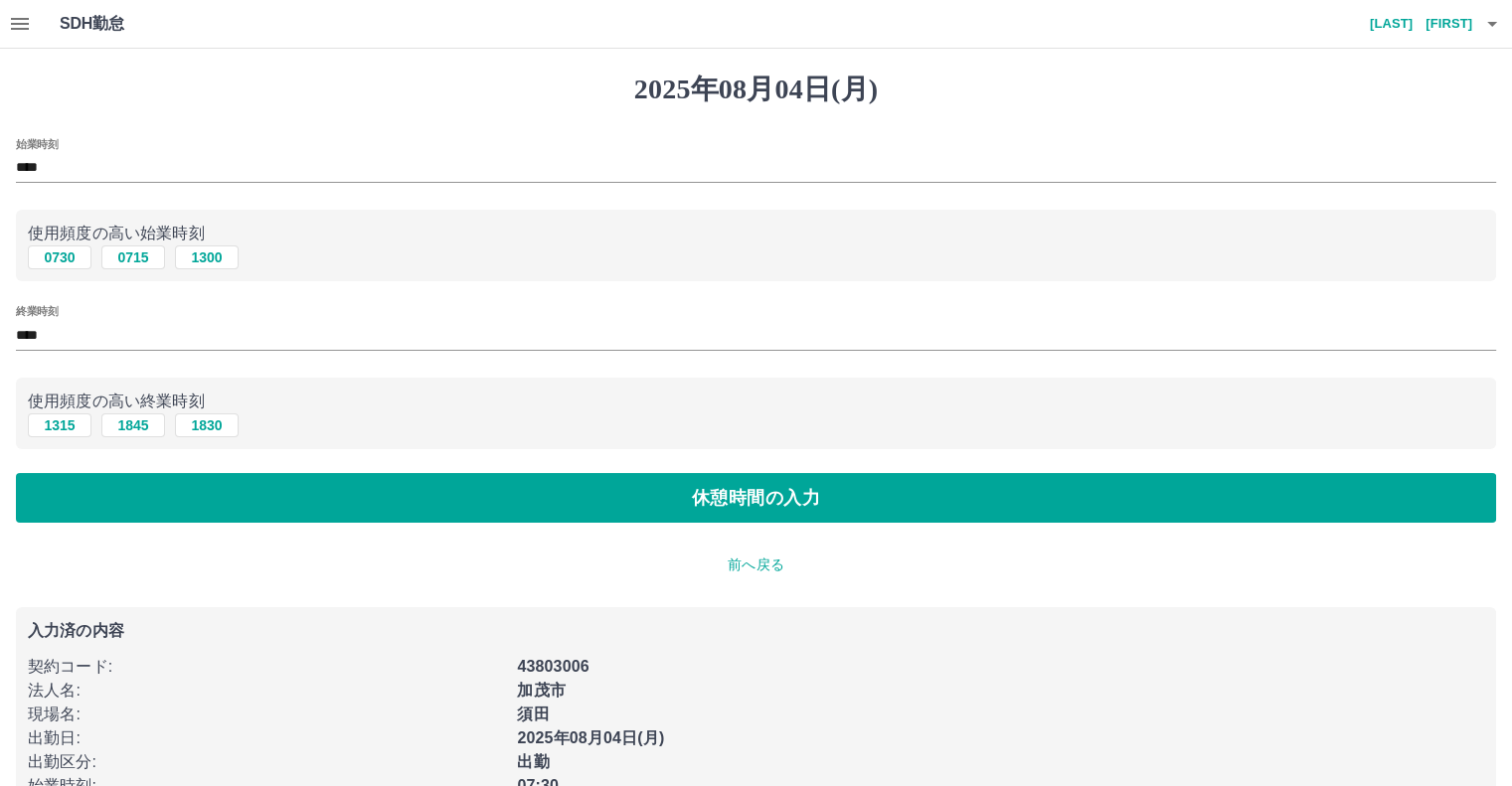 click on "2025年08月04日(月) 始業時刻 **** 使用頻度の高い始業時刻 0730 0715 1300 終業時刻 **** 使用頻度の高い終業時刻 1315 1845 1830 休憩時間の入力 前へ戻る 入力済の内容 契約コード : 43803006 法人名 : [CITY] 現場名 : 須田 出勤日 : 2025年08月04日(月) 出勤区分 : 出勤 始業時刻 : 07:30 終業時刻 : 13:15" at bounding box center (756, 455) 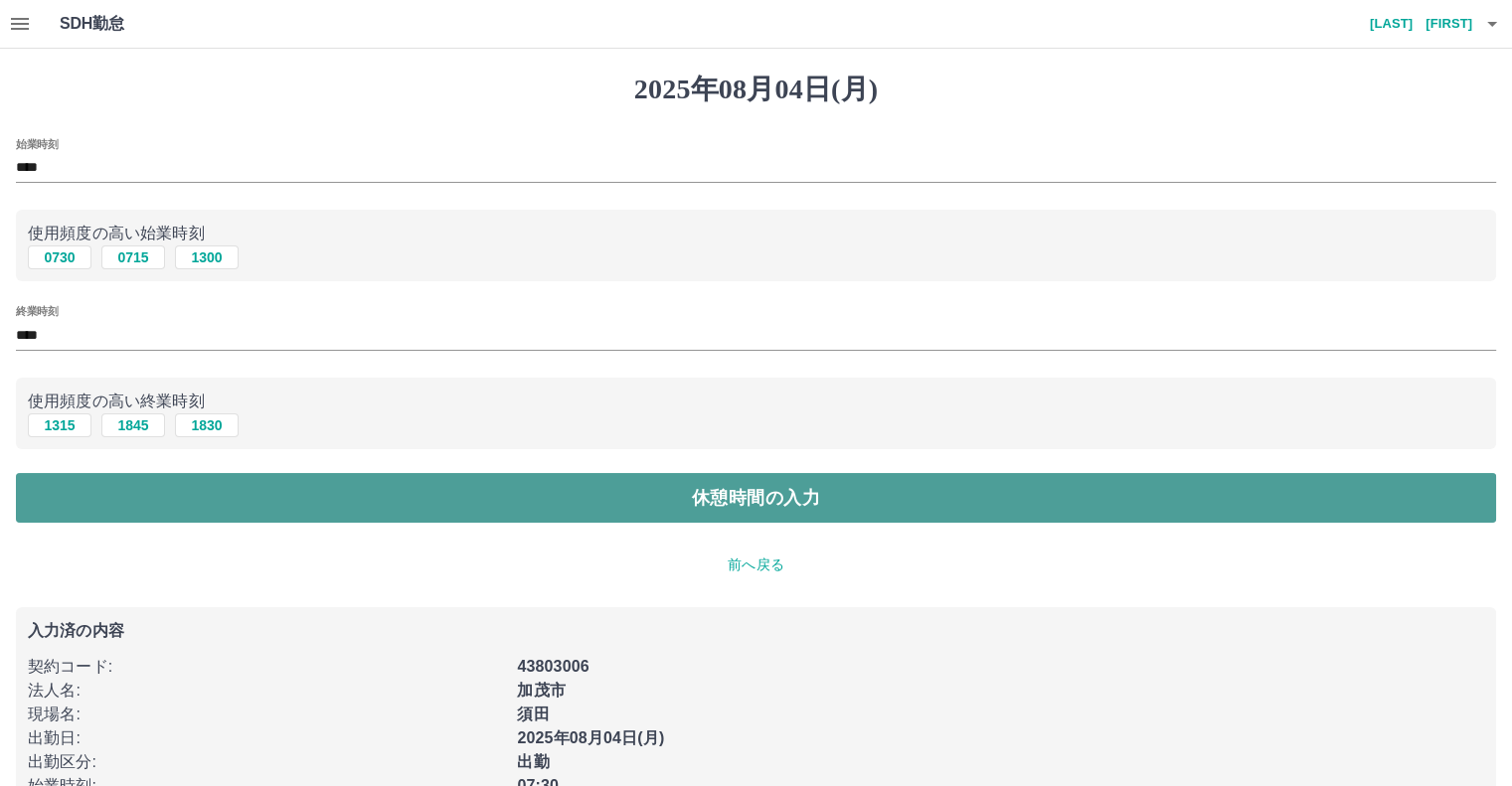 click on "休憩時間の入力" at bounding box center (756, 498) 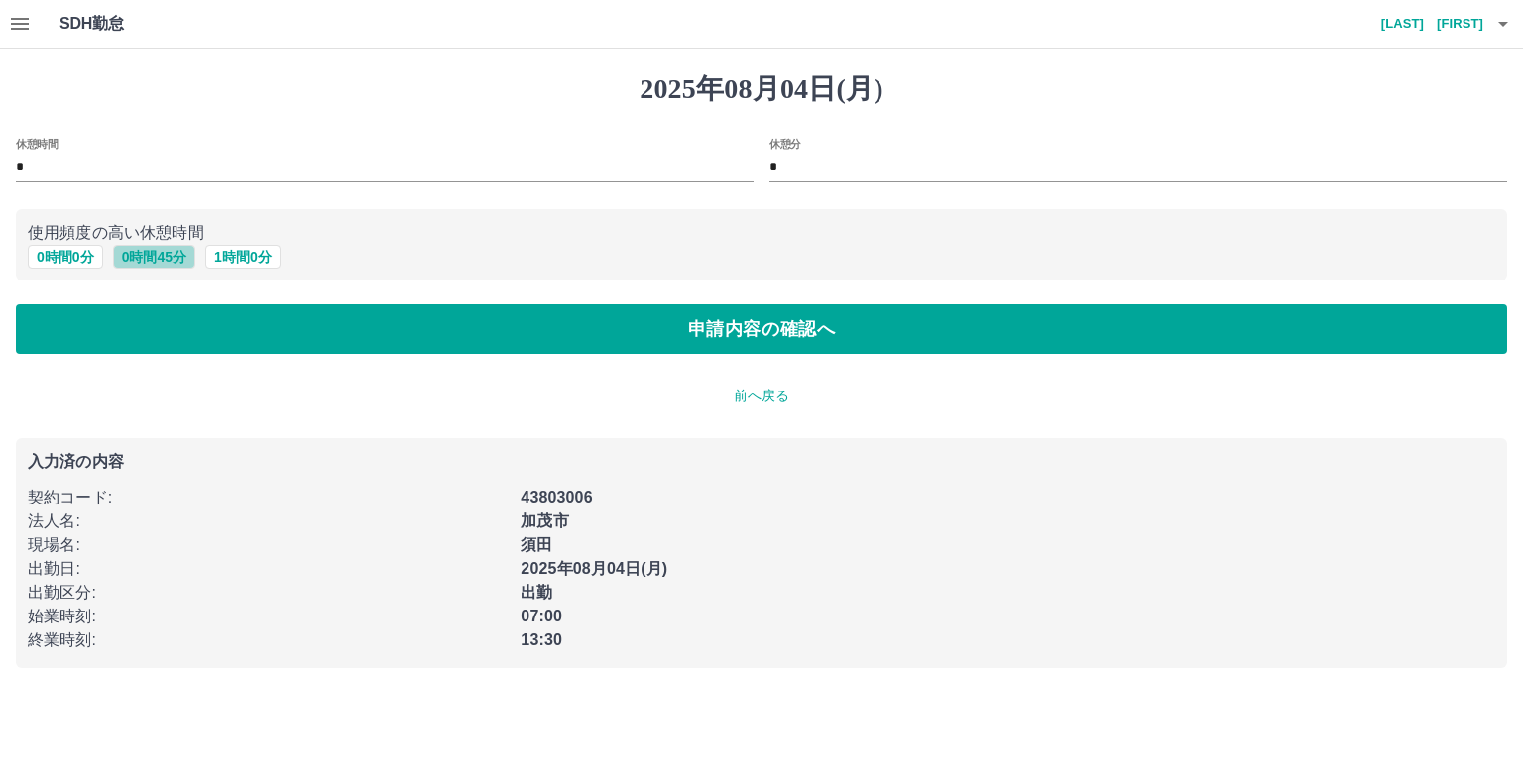 click on "0 時間 45 分" at bounding box center (154, 257) 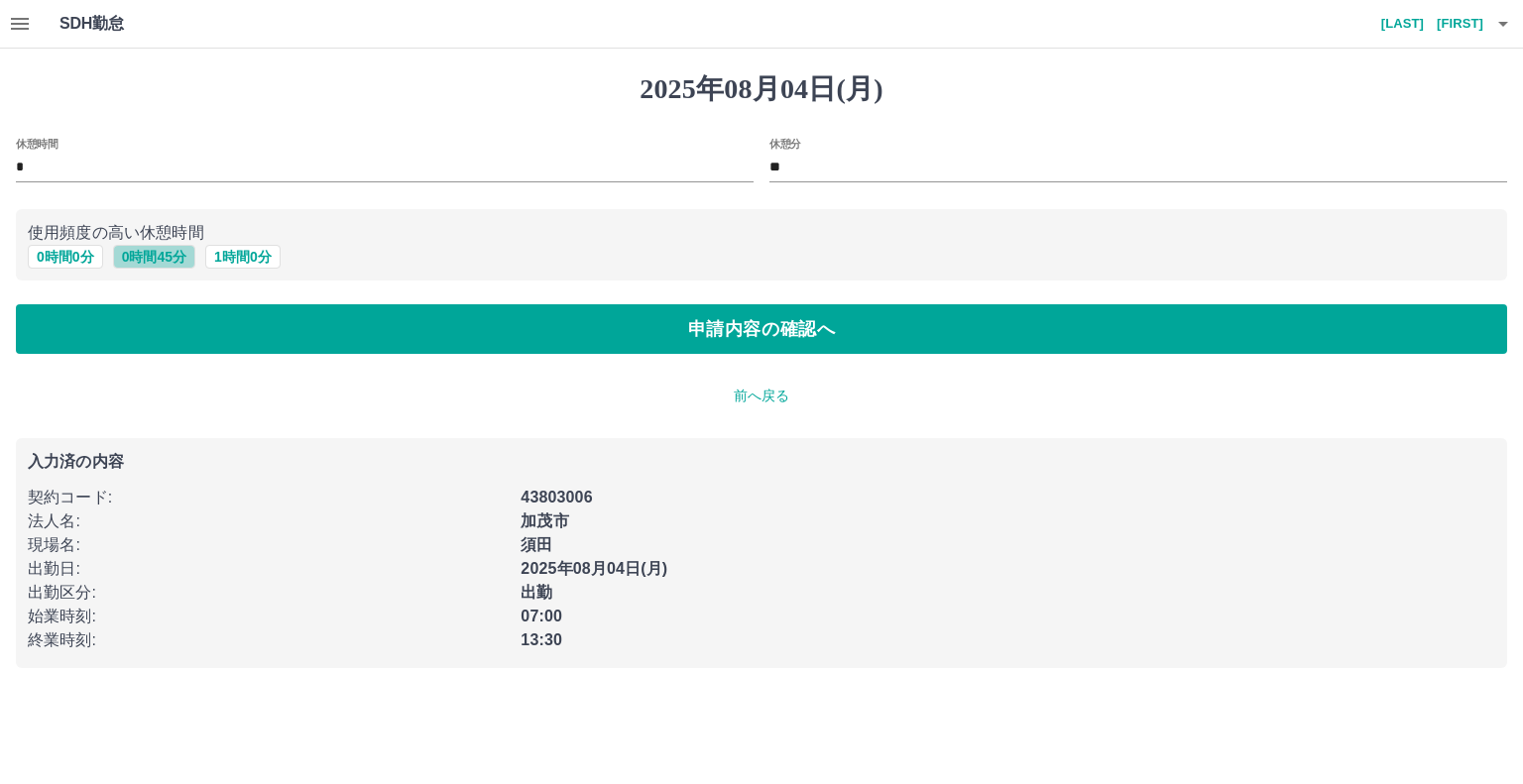 click on "0 時間 45 分" at bounding box center [154, 257] 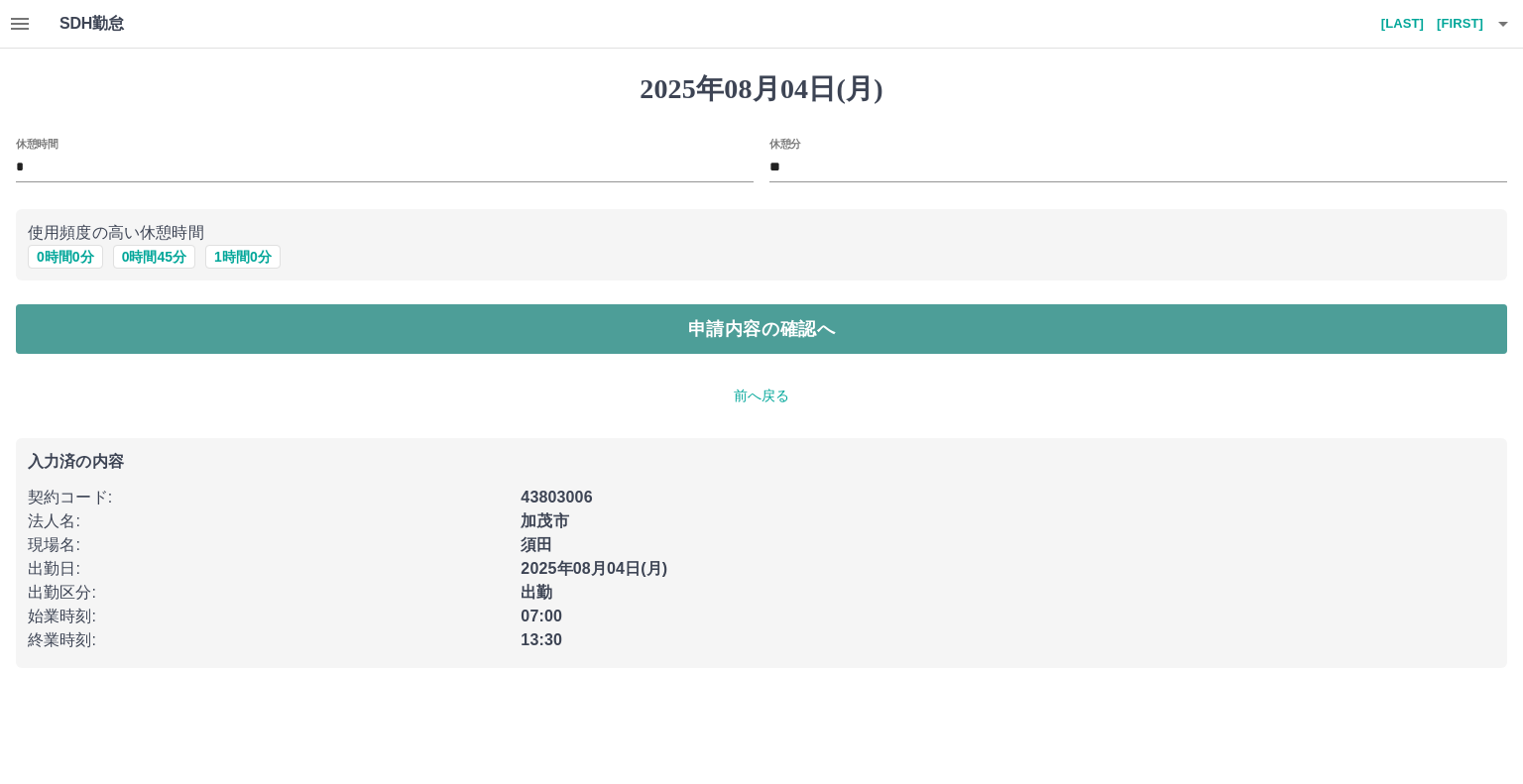 click on "申請内容の確認へ" at bounding box center [762, 329] 